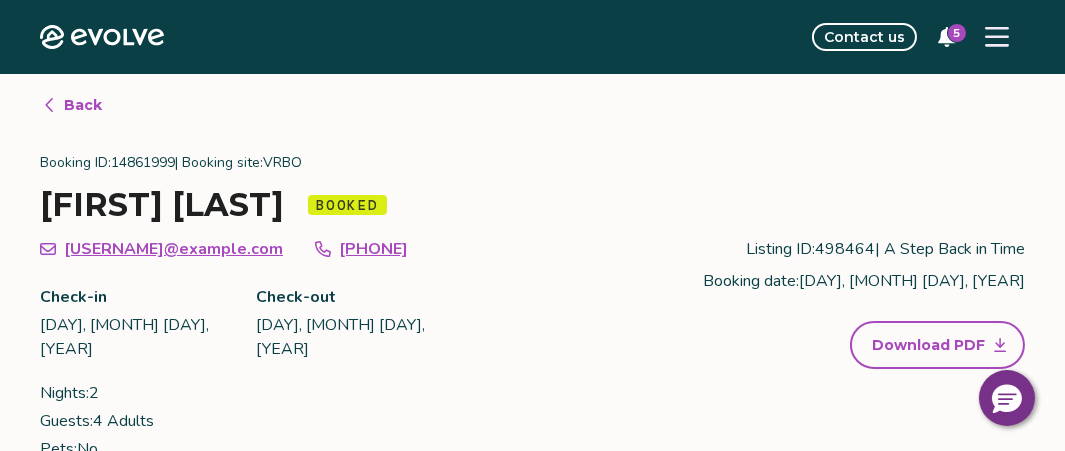 scroll, scrollTop: 0, scrollLeft: 0, axis: both 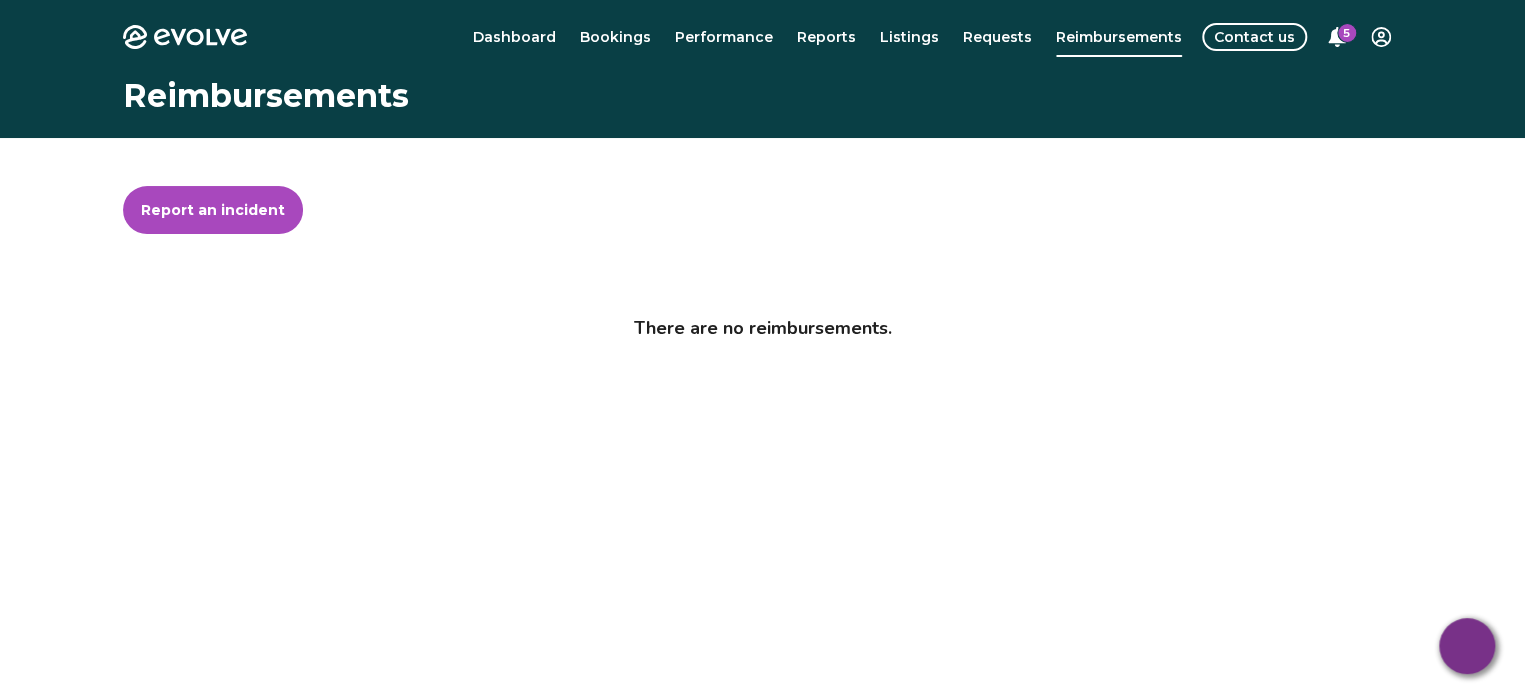 click on "Evolve Dashboard Bookings Performance Reports Listings Requests Reimbursements Contact us 5 Reimbursements Report an incident There are no reimbursements. © 2013-Present Evolve Vacation Rental Network Privacy Policy | Terms of Service
$0" at bounding box center (762, 517) 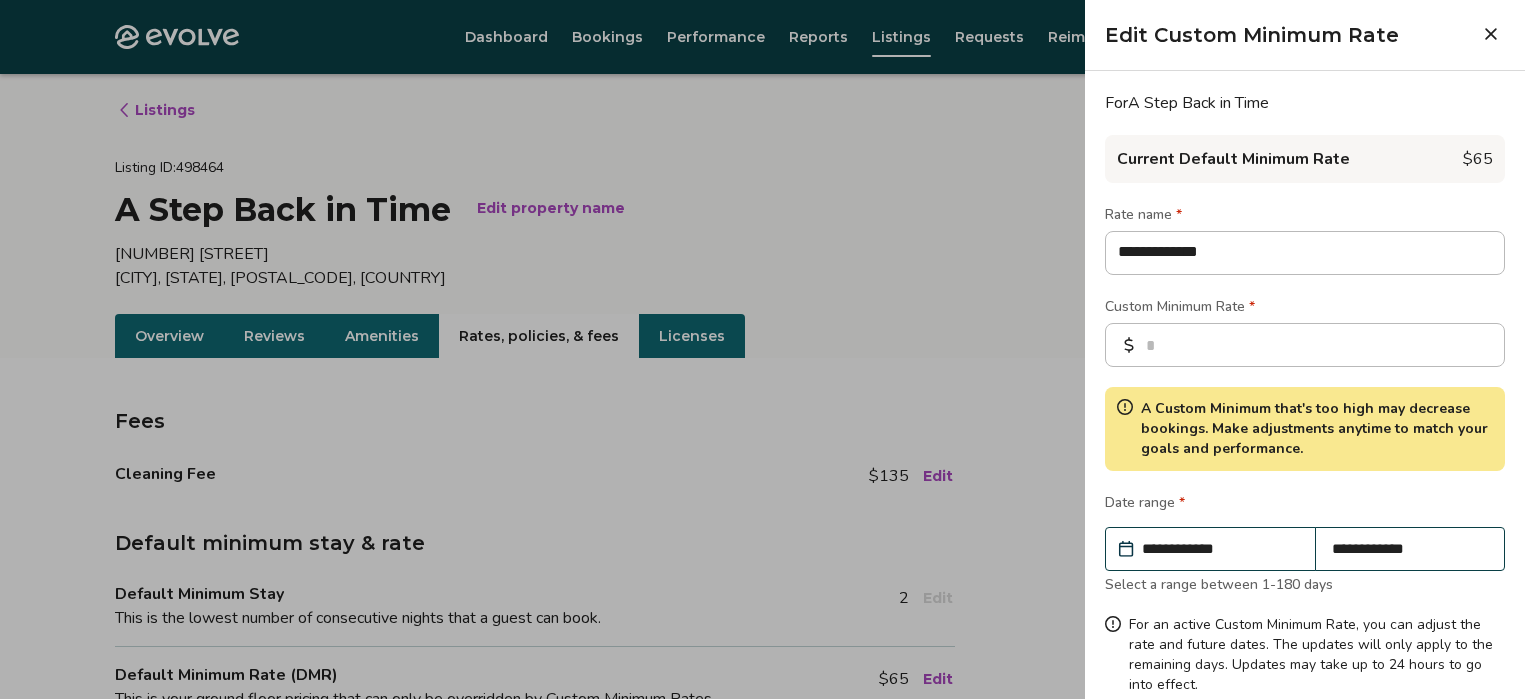 scroll, scrollTop: 507, scrollLeft: 0, axis: vertical 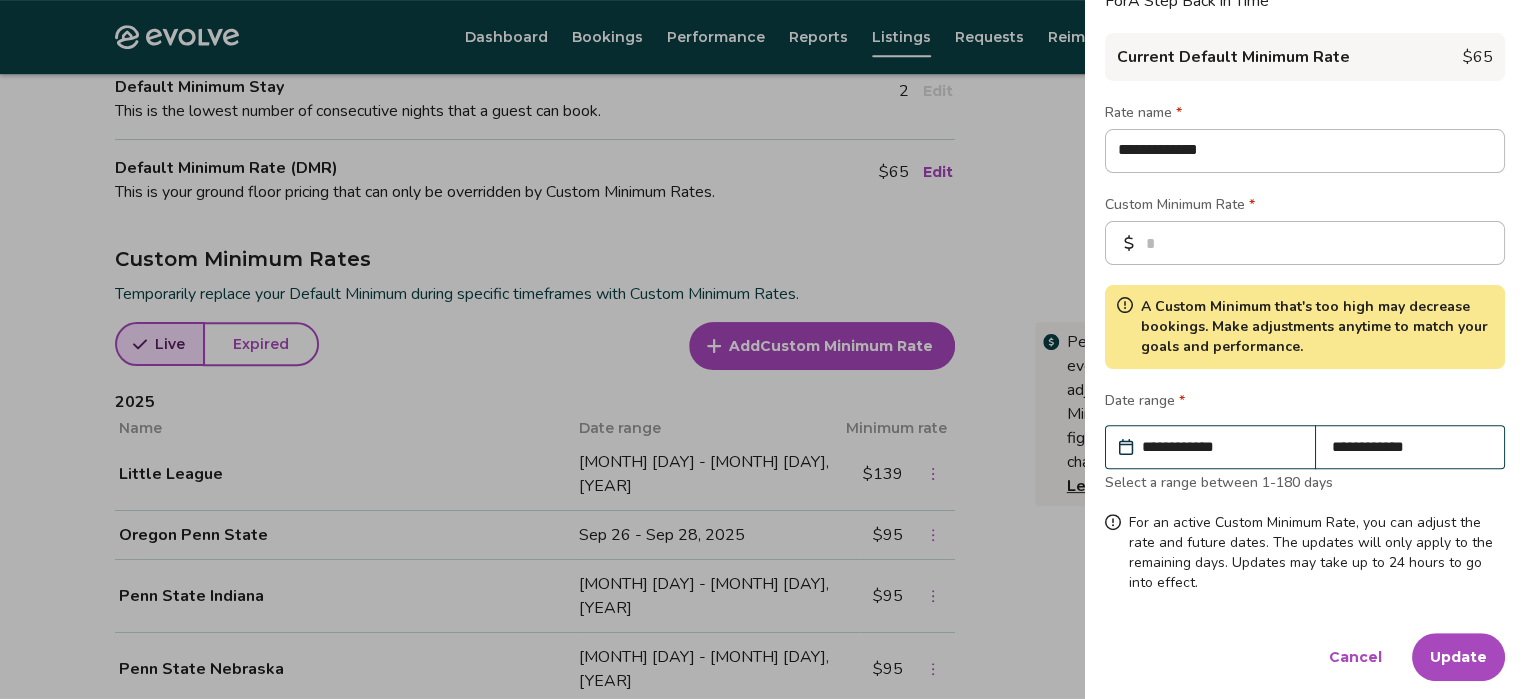 click on "Update" at bounding box center [1458, 657] 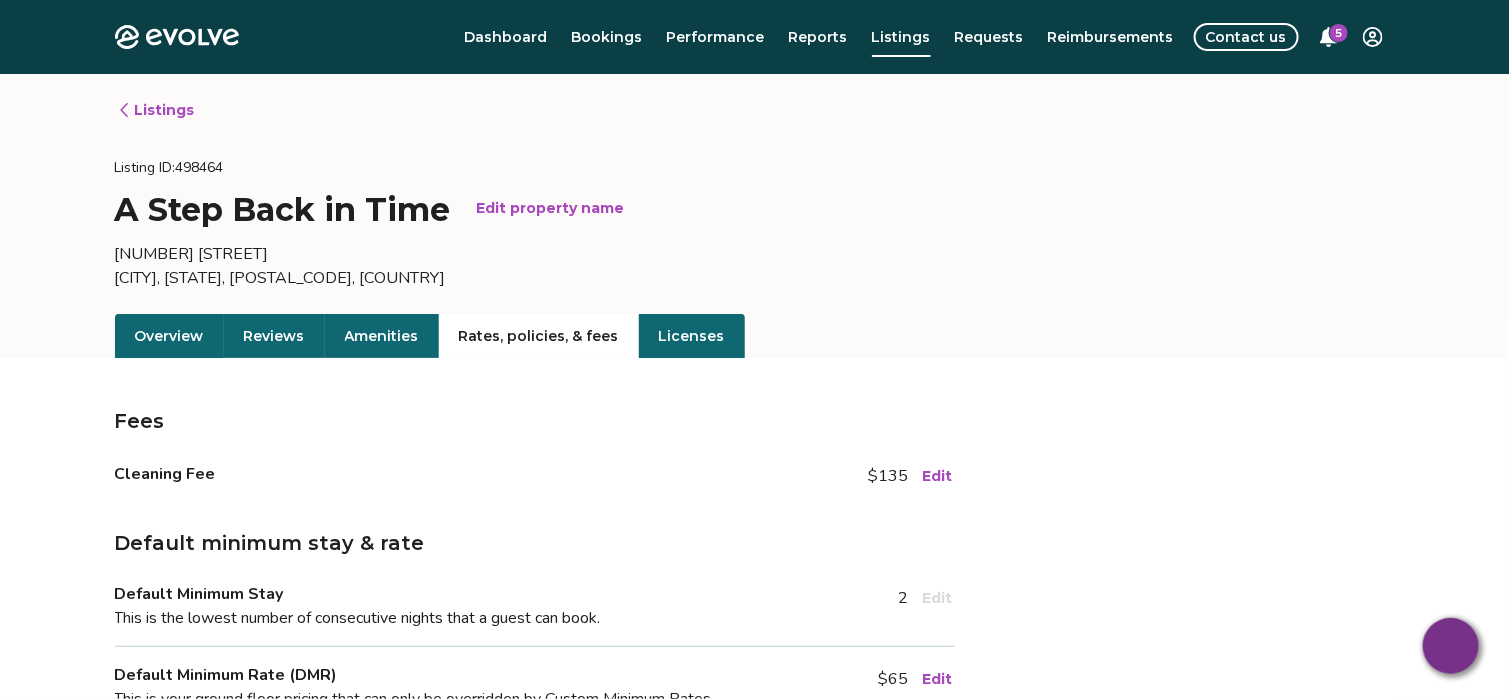 scroll, scrollTop: 466, scrollLeft: 0, axis: vertical 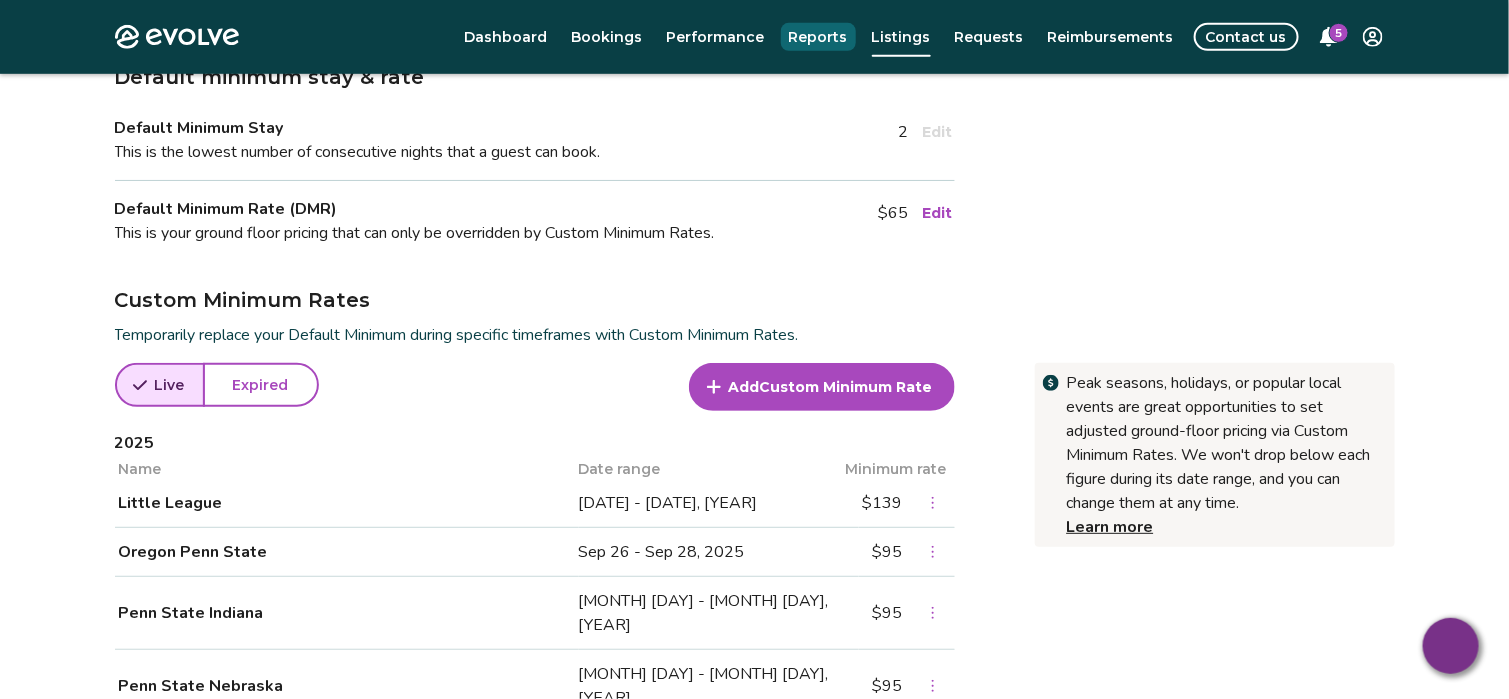 click on "Reports" at bounding box center (818, 37) 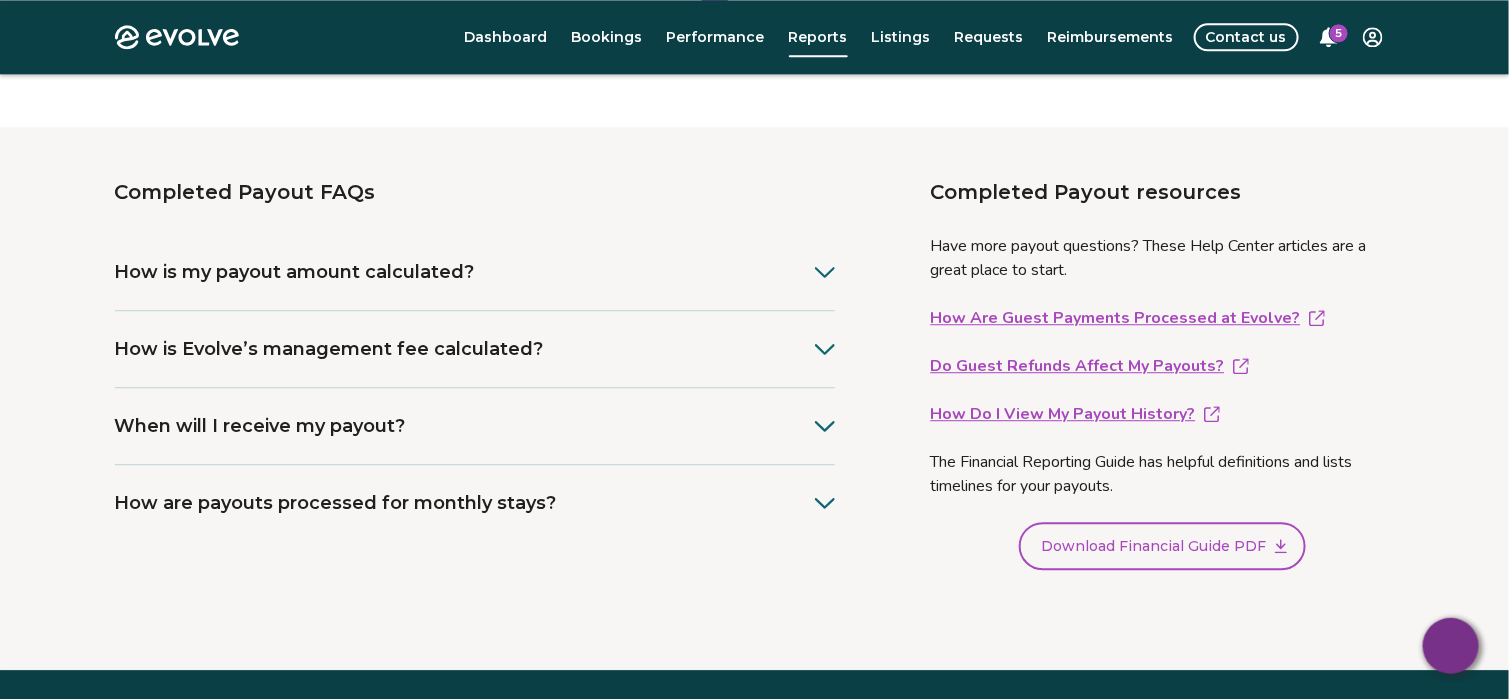 scroll, scrollTop: 1888, scrollLeft: 0, axis: vertical 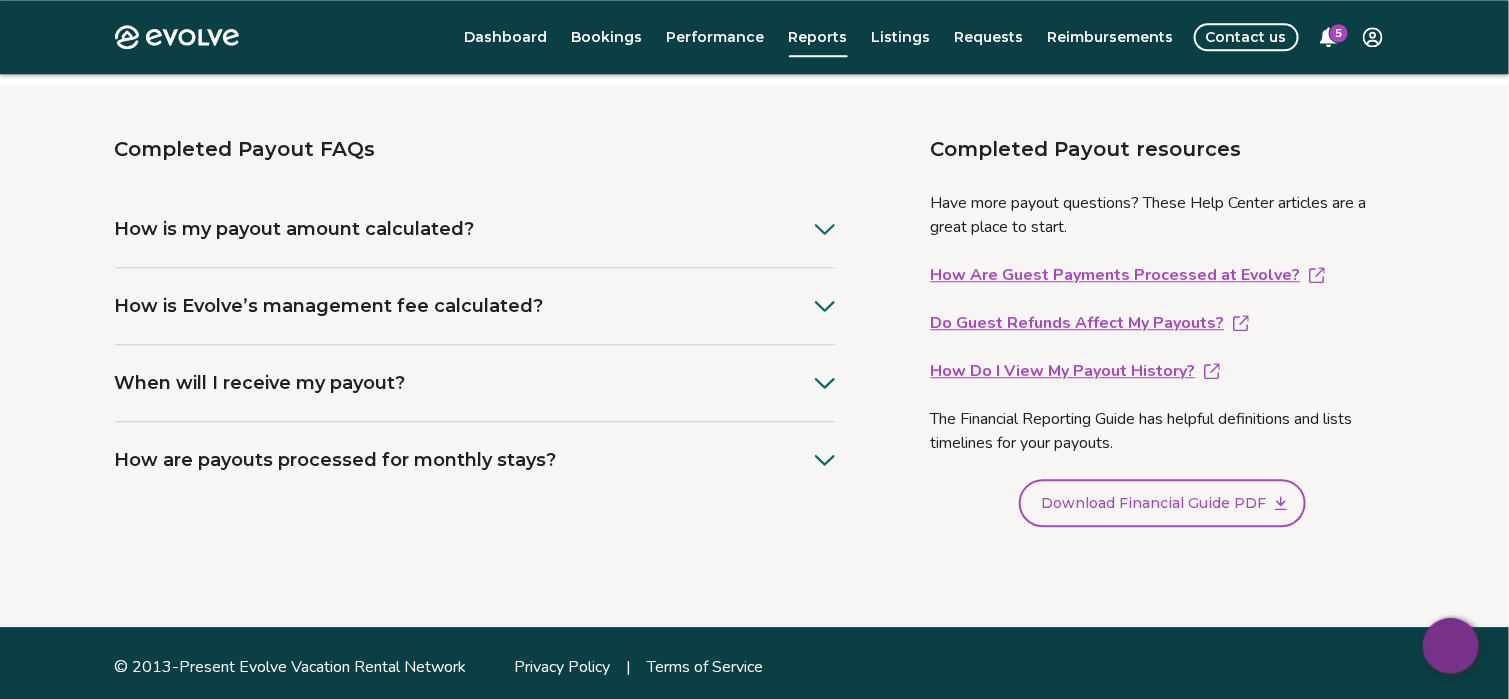 click on "Download Financial Guide PDF" at bounding box center (1153, 503) 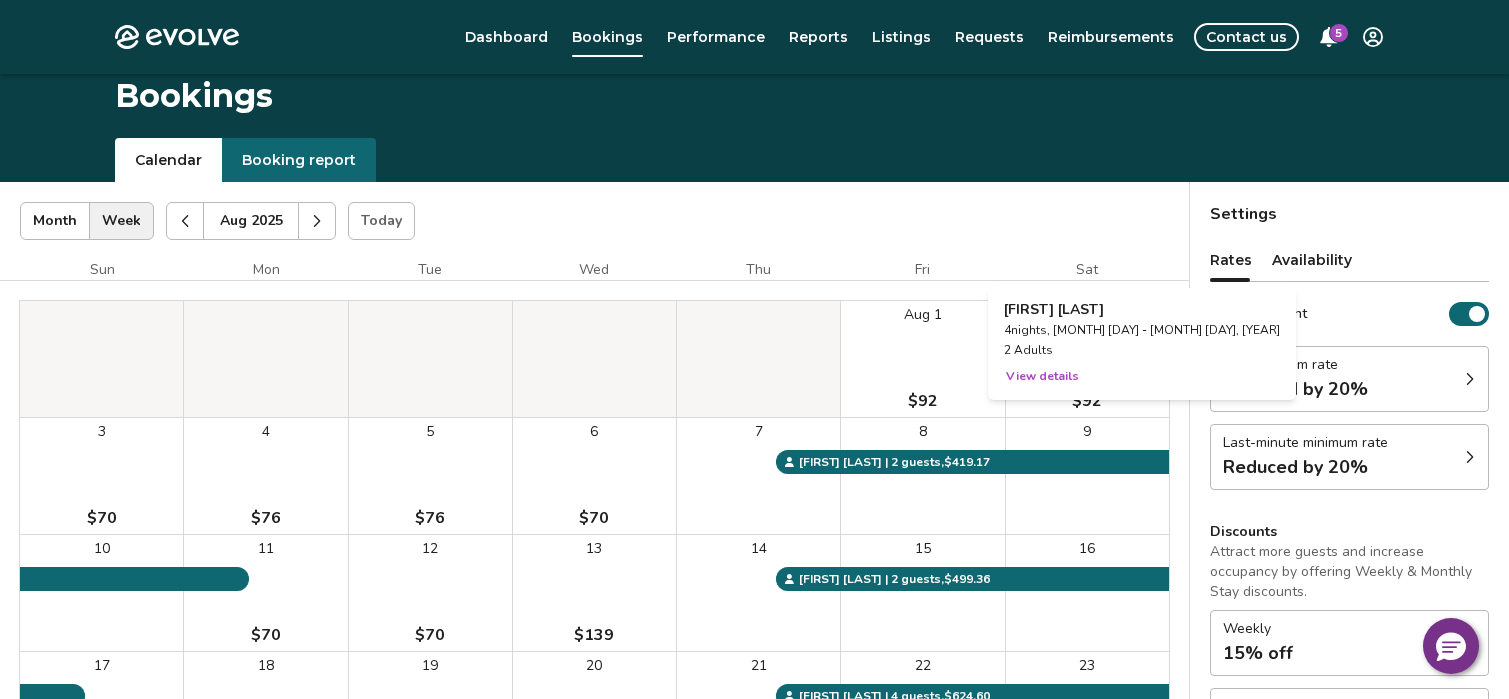 scroll, scrollTop: 213, scrollLeft: 0, axis: vertical 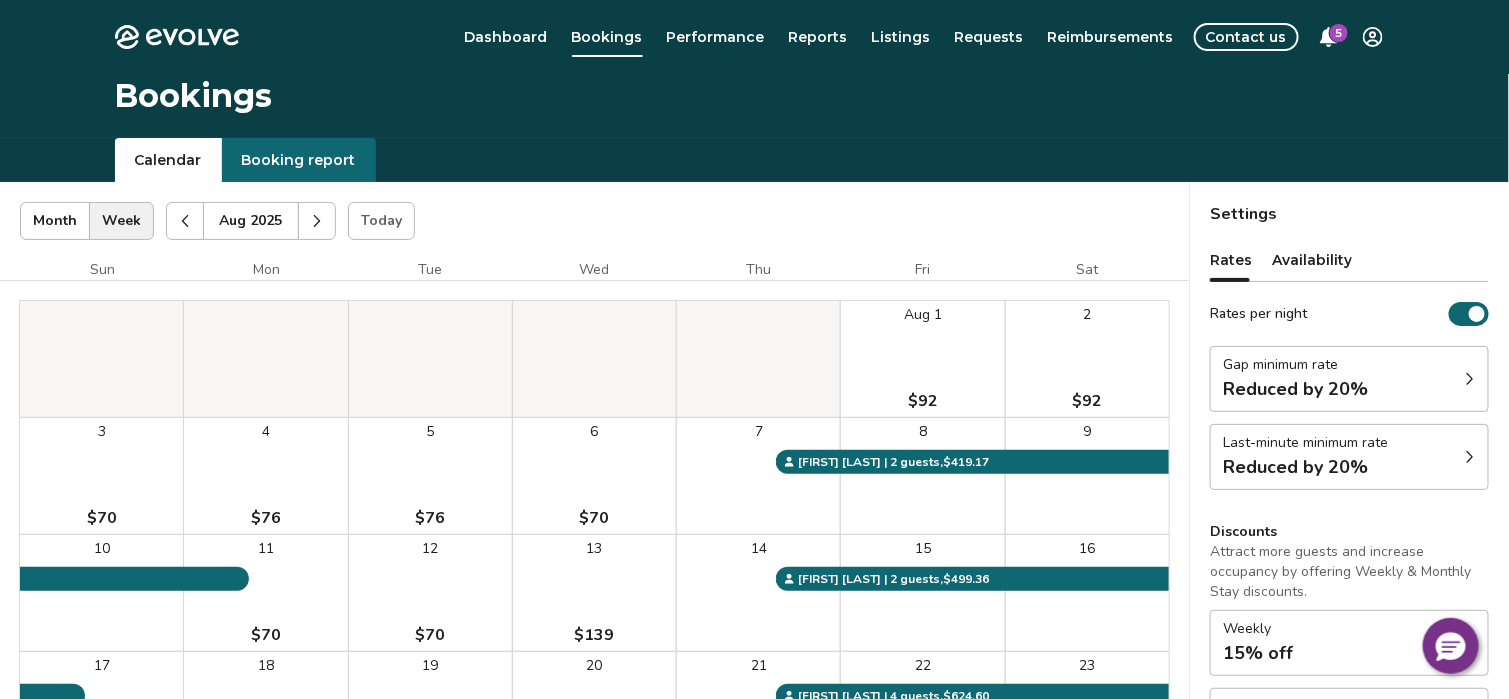 click at bounding box center (185, 221) 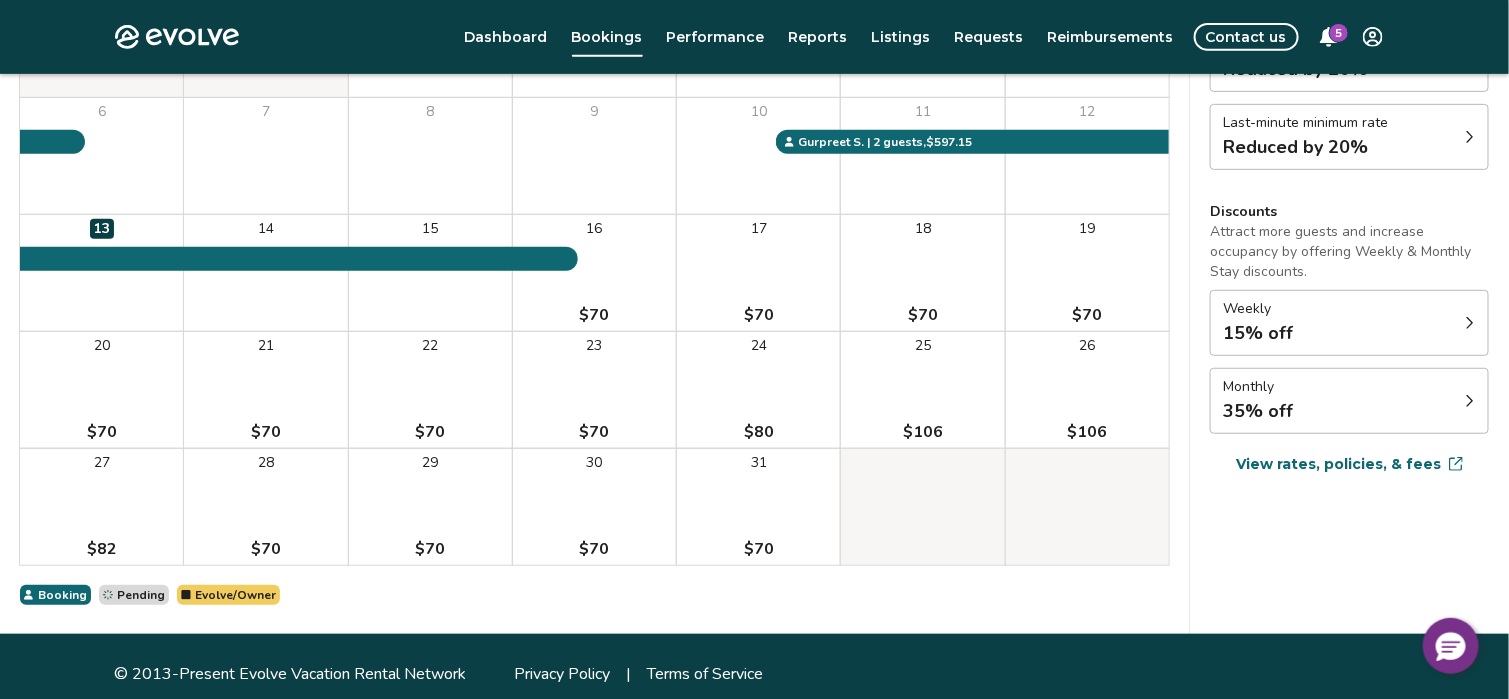 scroll, scrollTop: 302, scrollLeft: 0, axis: vertical 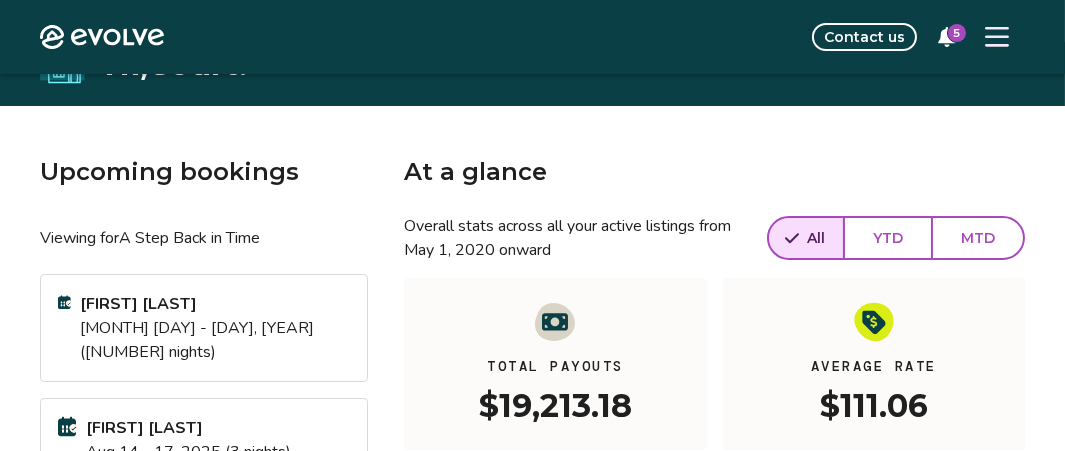 click on "YTD" at bounding box center (888, 238) 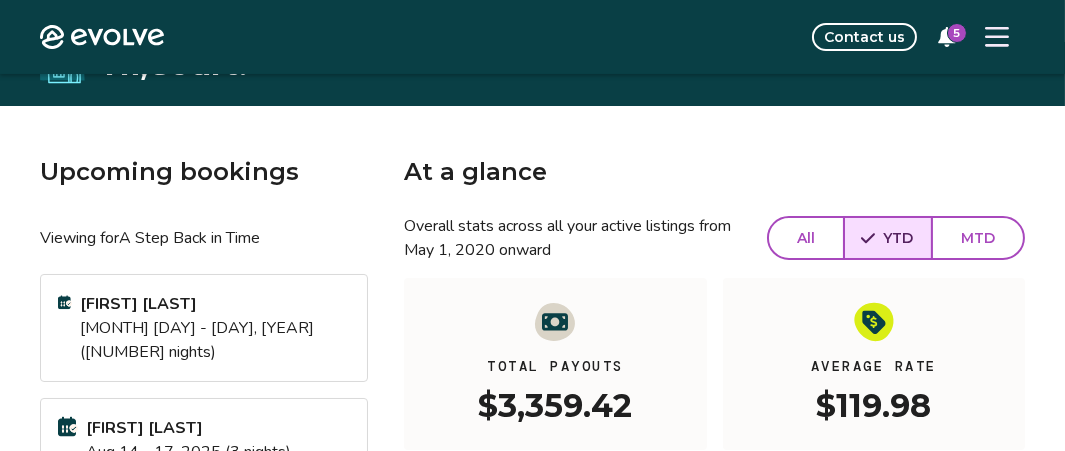 click on "All" at bounding box center (806, 238) 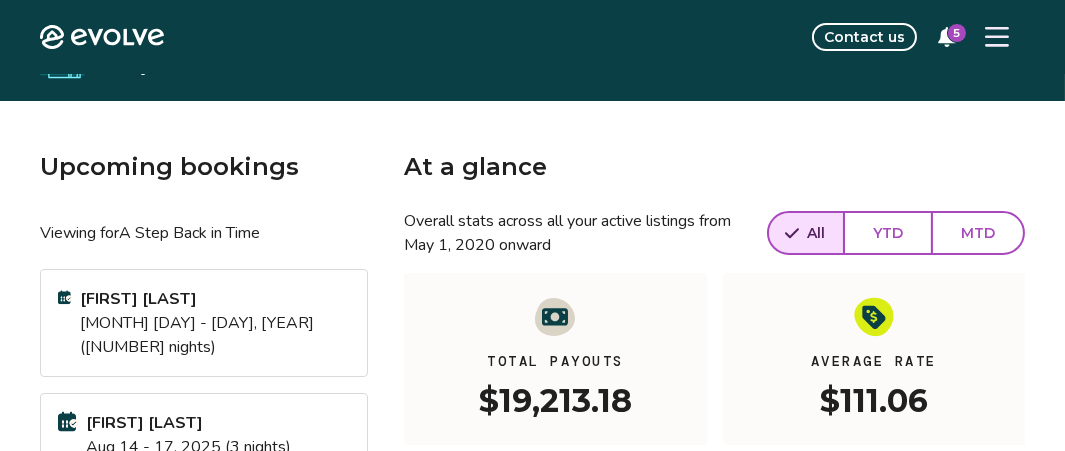 scroll, scrollTop: 0, scrollLeft: 0, axis: both 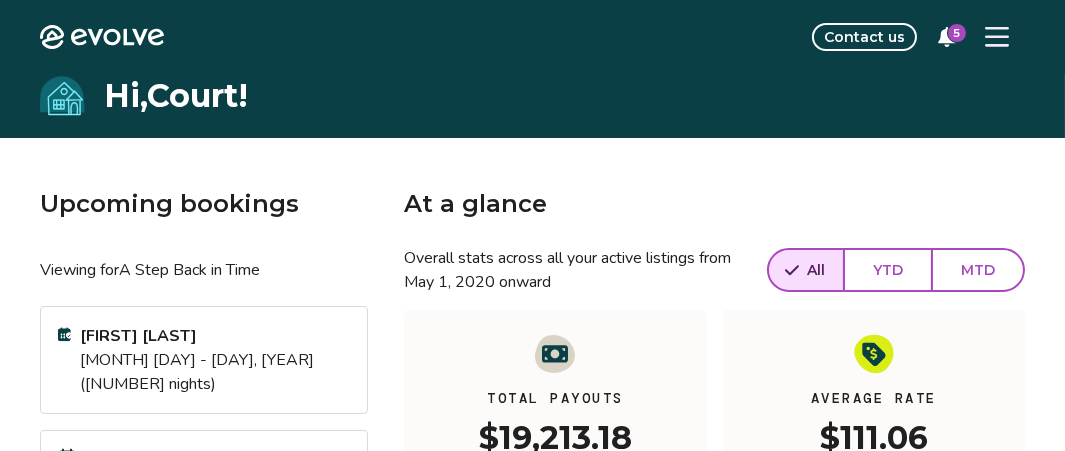 click 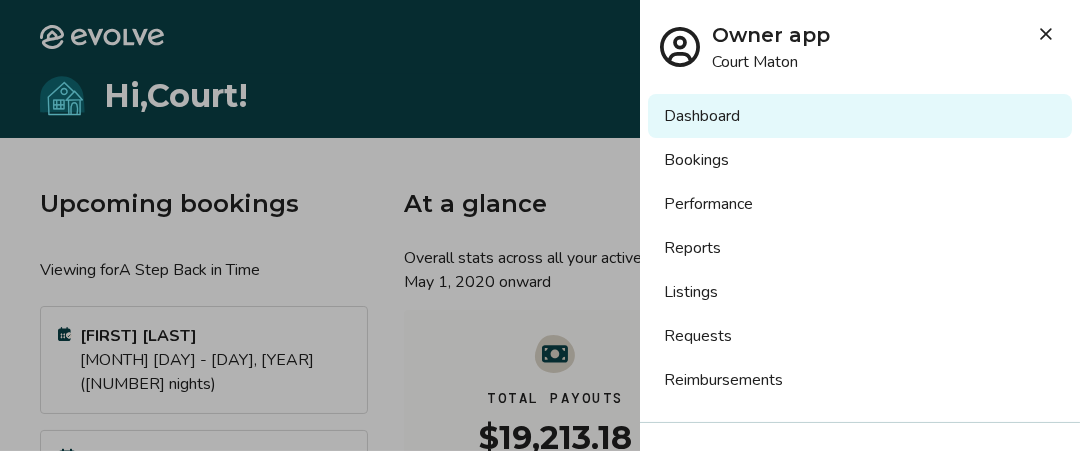 click on "Performance" at bounding box center (860, 204) 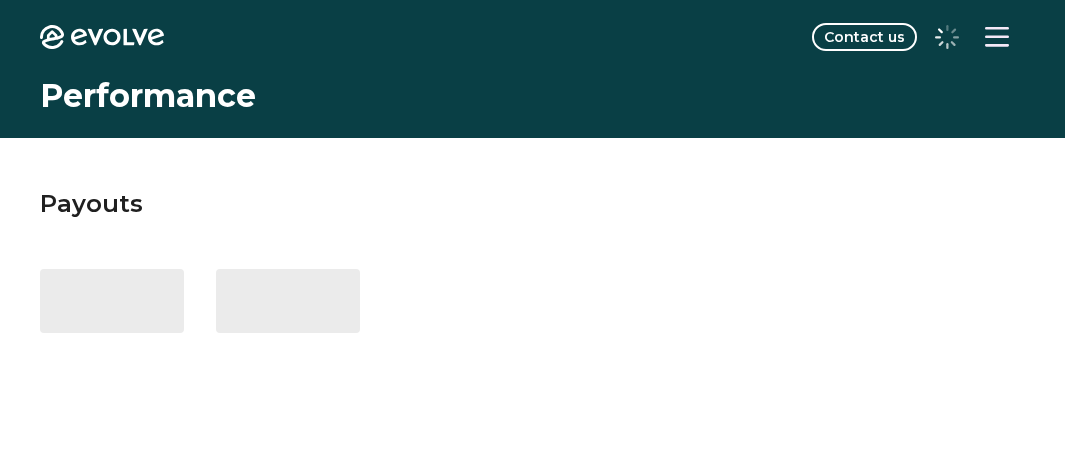 scroll, scrollTop: 0, scrollLeft: 0, axis: both 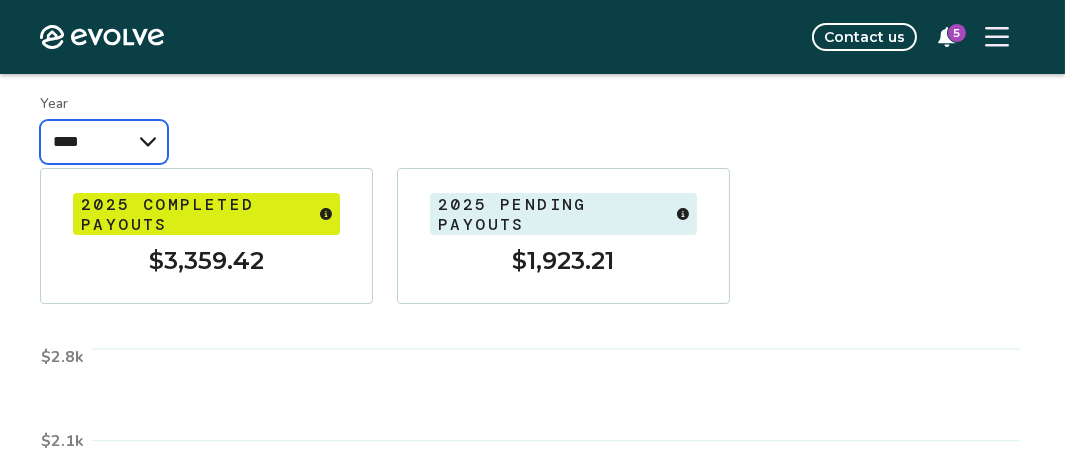 click on "**** **** ****" at bounding box center (104, 142) 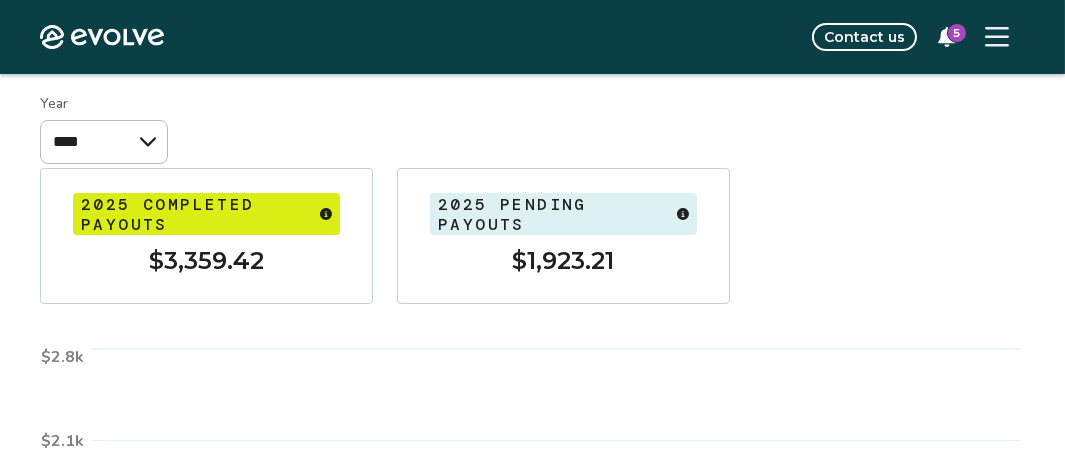 click on "Year   **** **** ****" at bounding box center [532, 128] 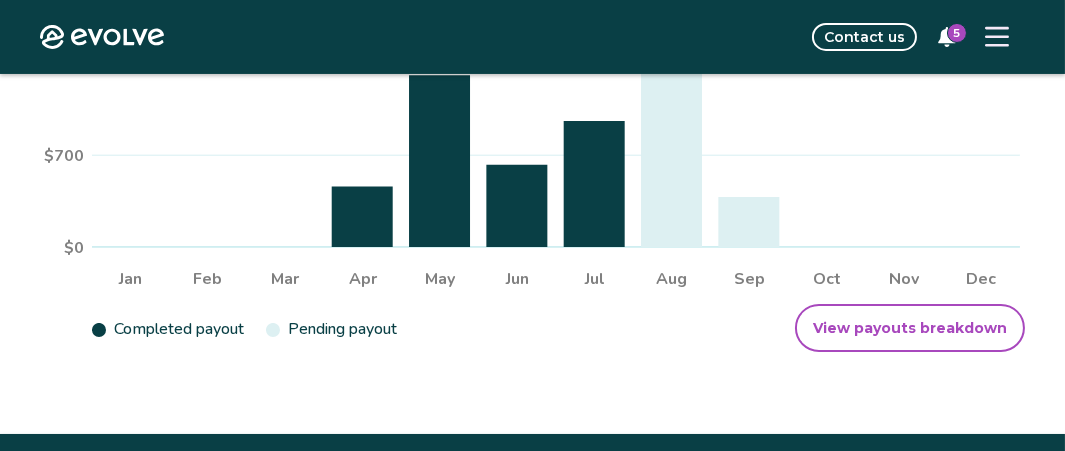 scroll, scrollTop: 635, scrollLeft: 0, axis: vertical 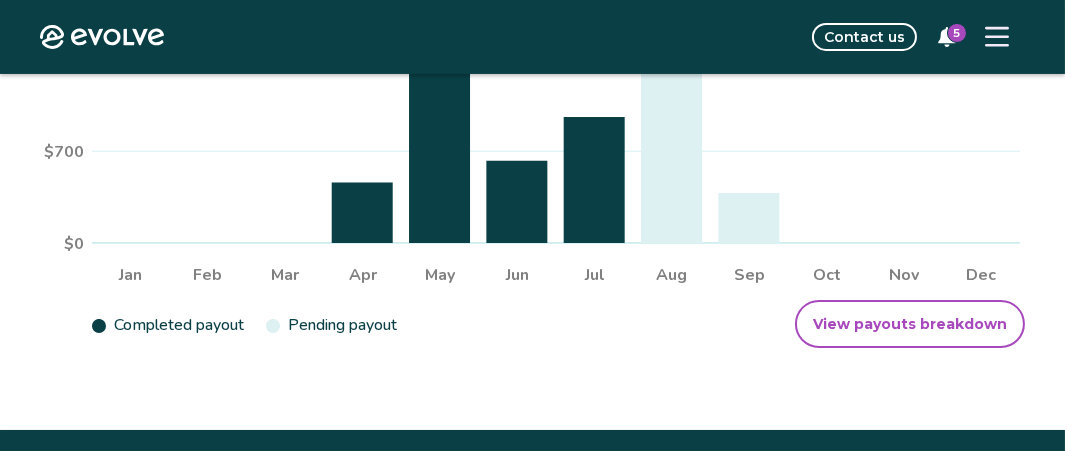 click on "View payouts breakdown" at bounding box center [910, 324] 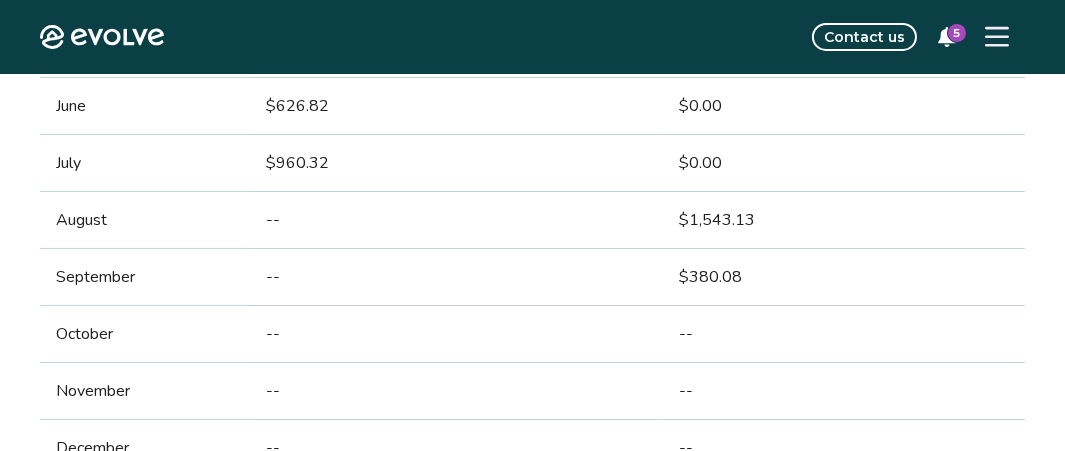scroll, scrollTop: 0, scrollLeft: 0, axis: both 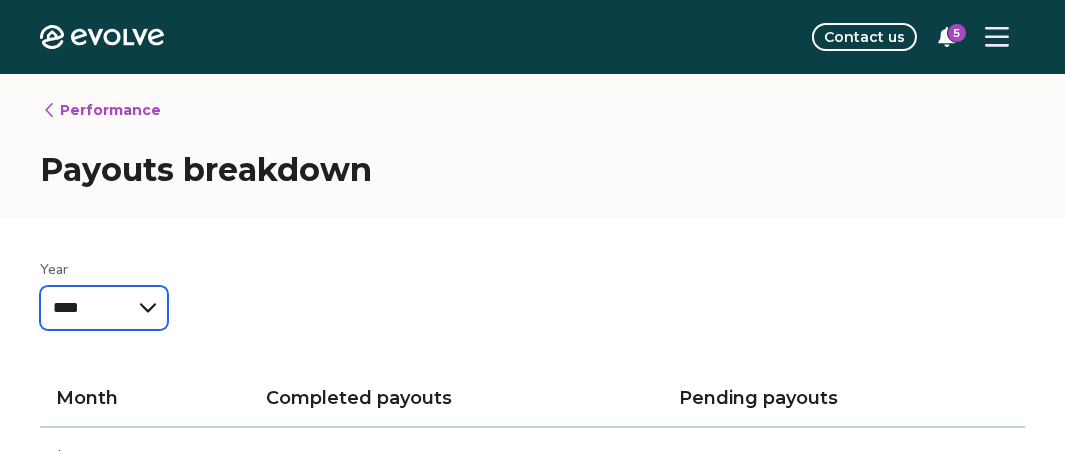 click on "**** **** ****" at bounding box center (104, 308) 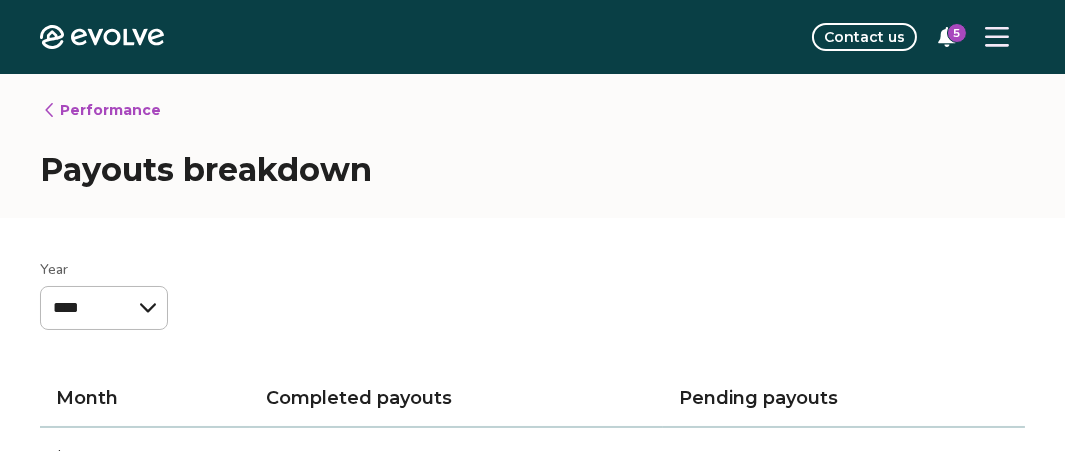 click on "Year   **** **** **** Month Completed payouts Pending payouts January -- -- February -- -- March -- -- April $461.80 $0.00 May $1,310.48 $0.00 June $626.82 $0.00 July $960.32 $0.00 August -- $1,543.13 September -- $380.08 October -- -- November -- -- December -- -- For a comprehensive view of your income, you can view completed and pending payout reports in   Financial Reports." at bounding box center [532, 737] 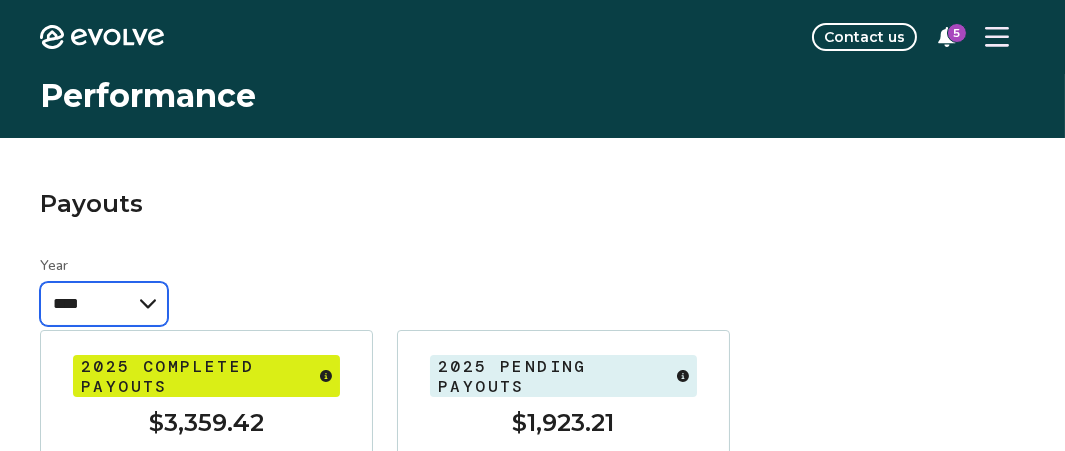 click on "**** **** ****" at bounding box center [104, 304] 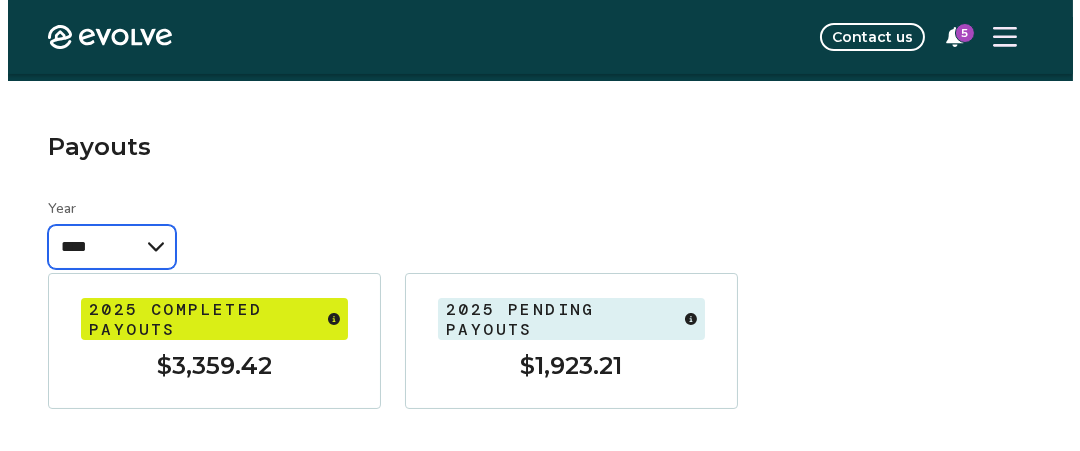 scroll, scrollTop: 0, scrollLeft: 0, axis: both 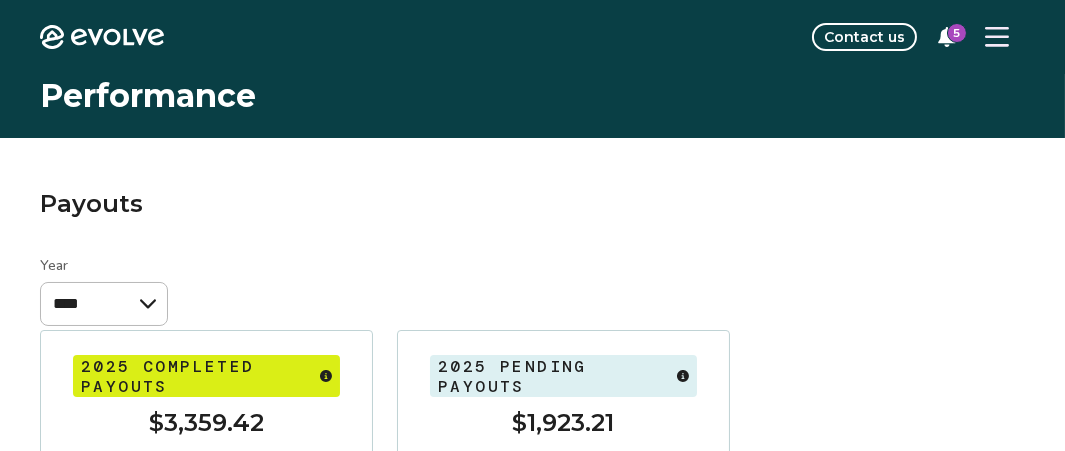 click 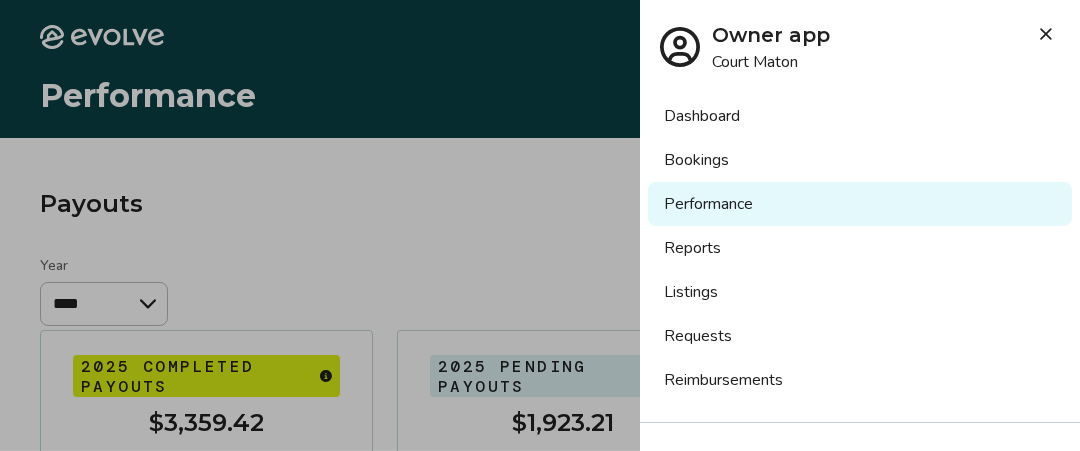click on "Dashboard" at bounding box center [860, 116] 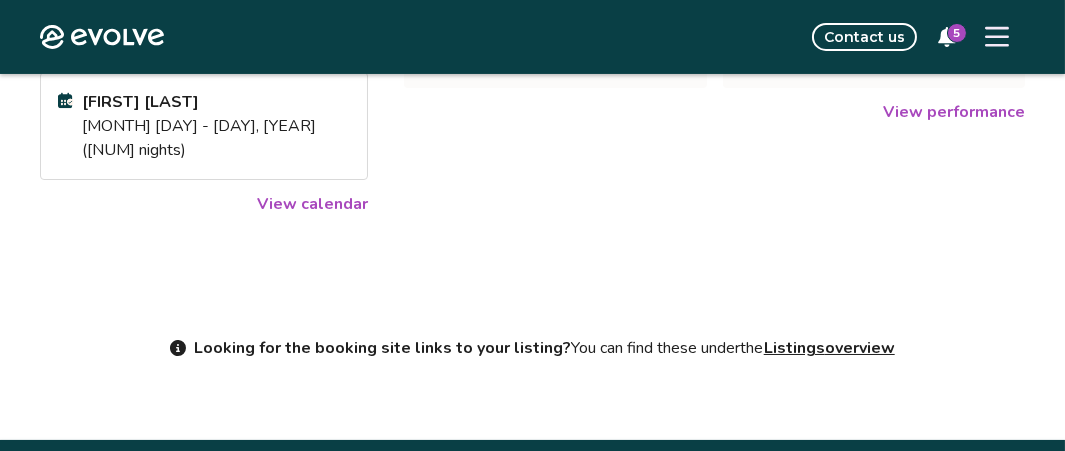 scroll, scrollTop: 115, scrollLeft: 0, axis: vertical 